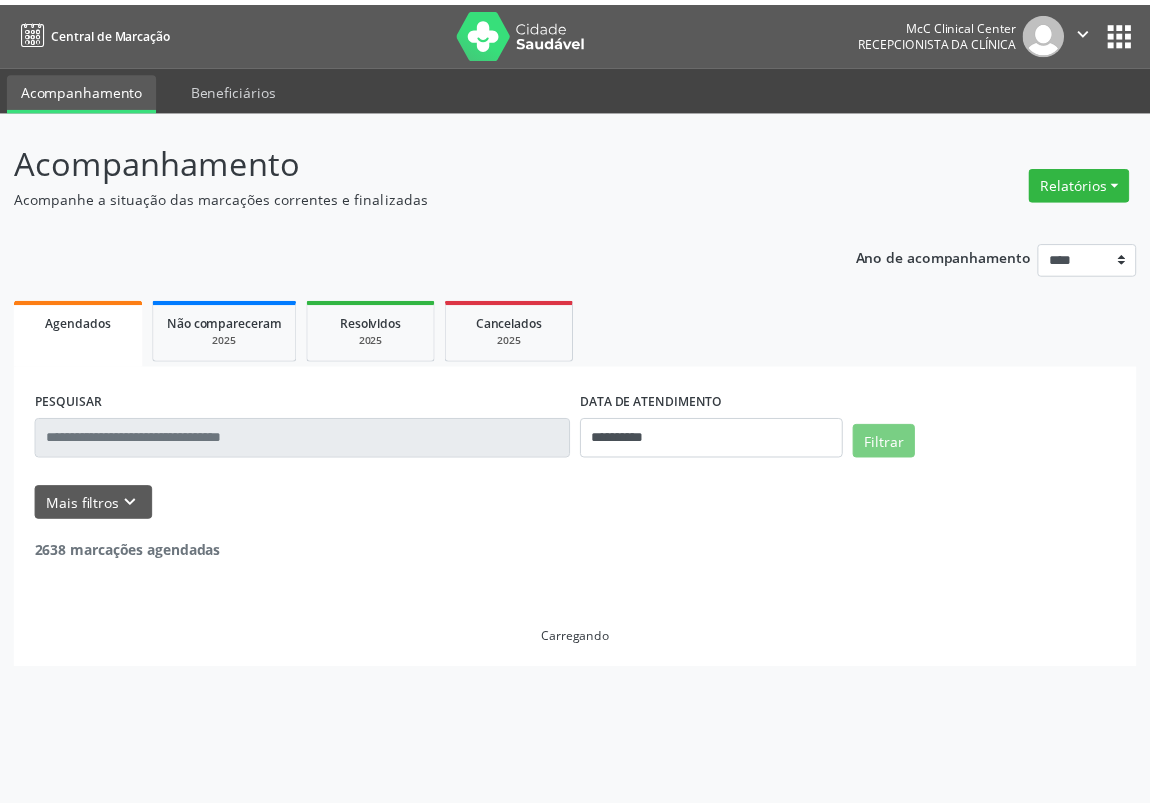 scroll, scrollTop: 0, scrollLeft: 0, axis: both 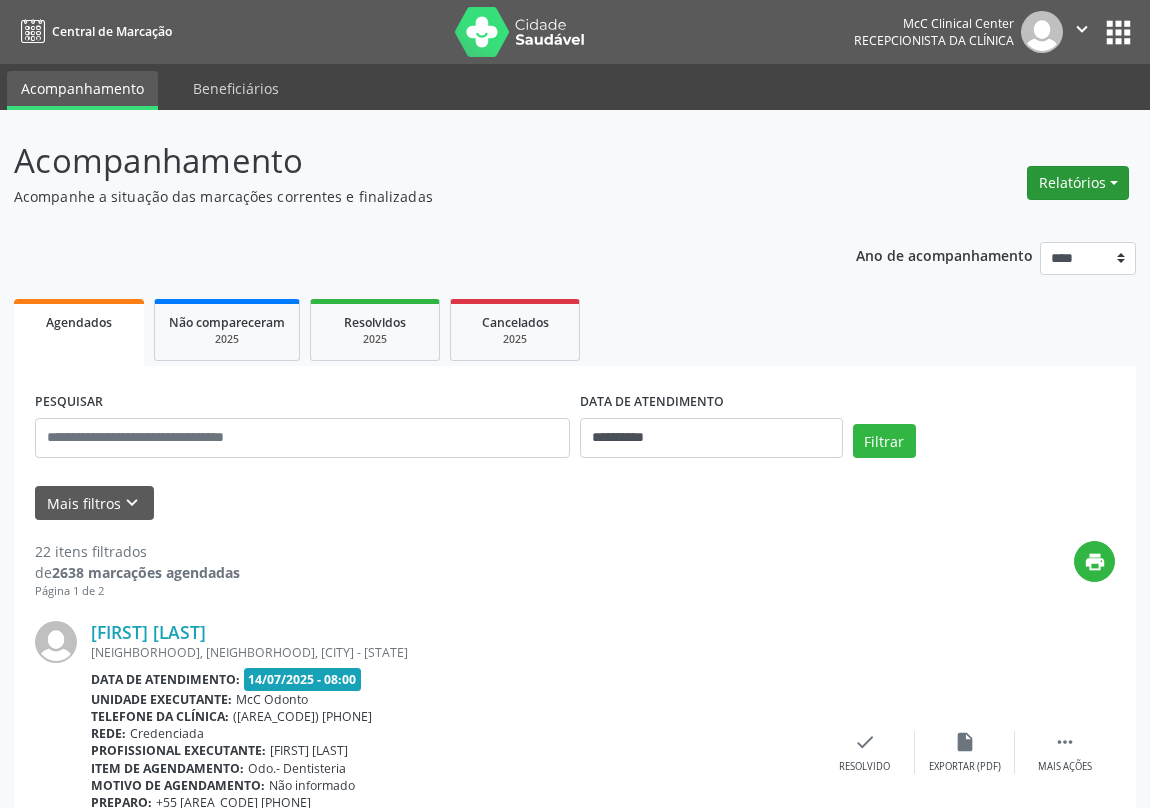 click on "Relatórios" at bounding box center (1078, 183) 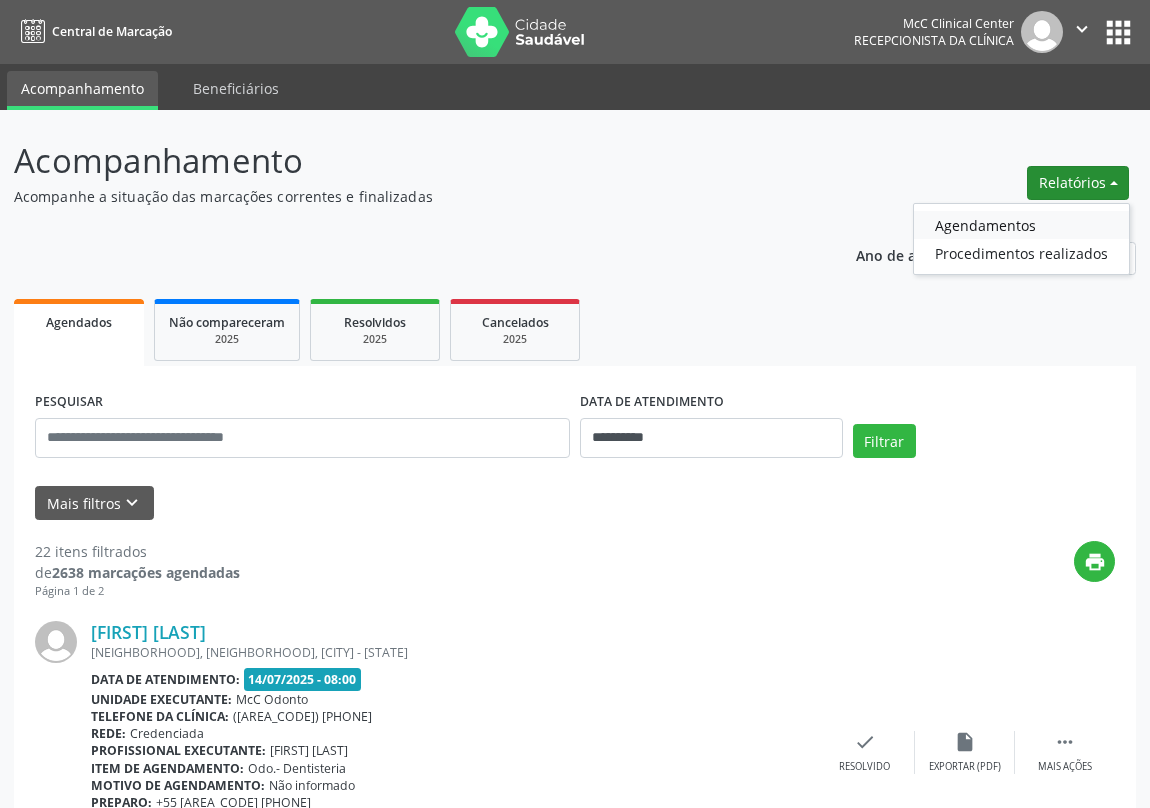 click on "Agendamentos" at bounding box center (1021, 225) 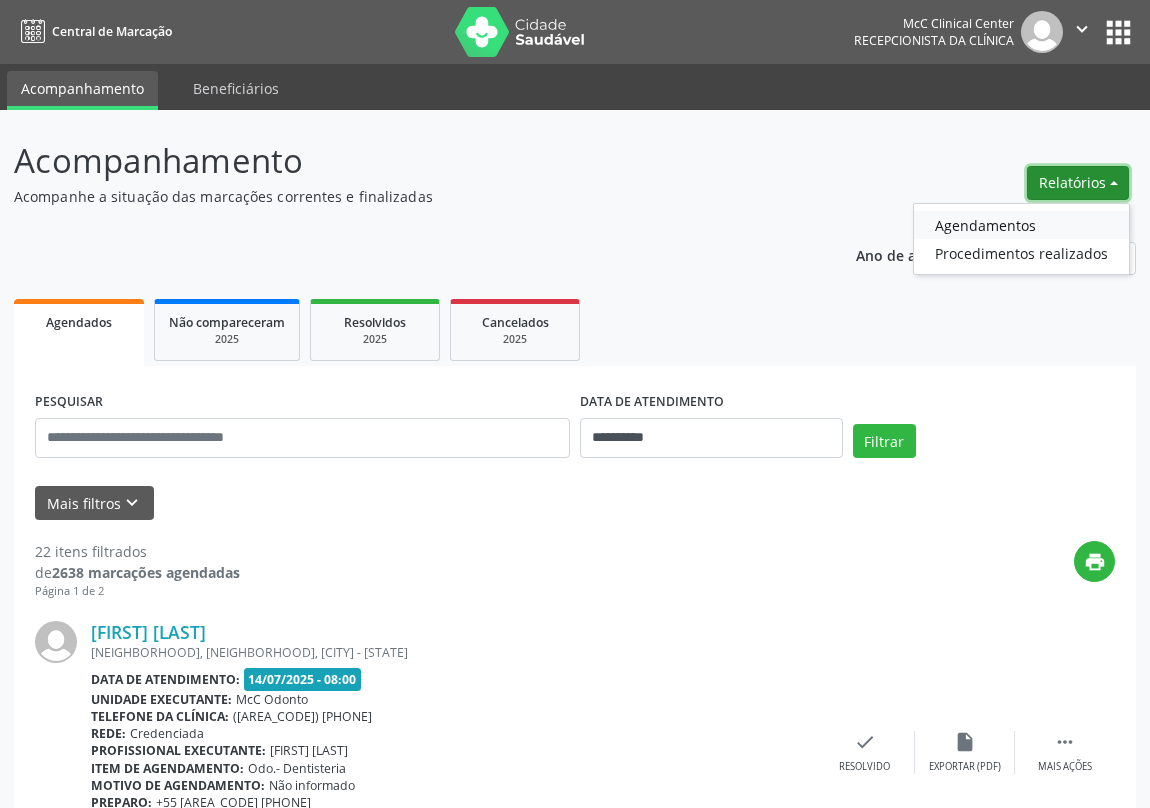 select on "*" 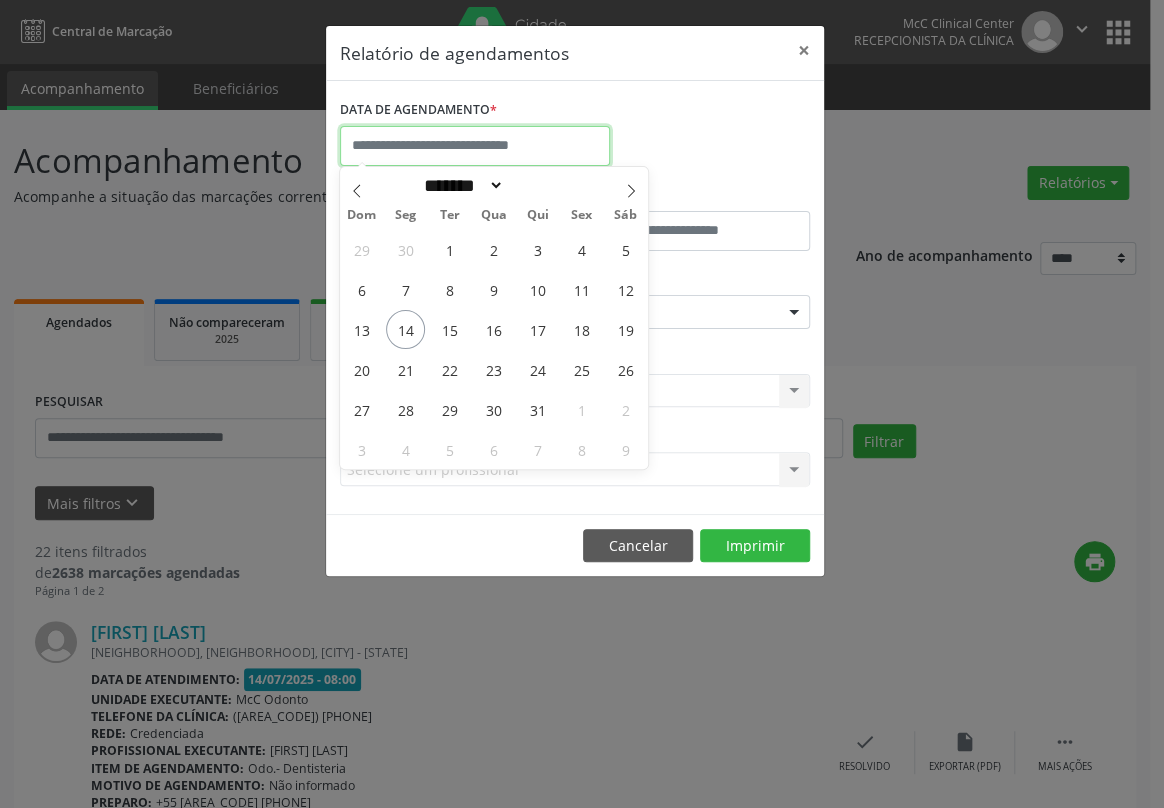 click at bounding box center [475, 146] 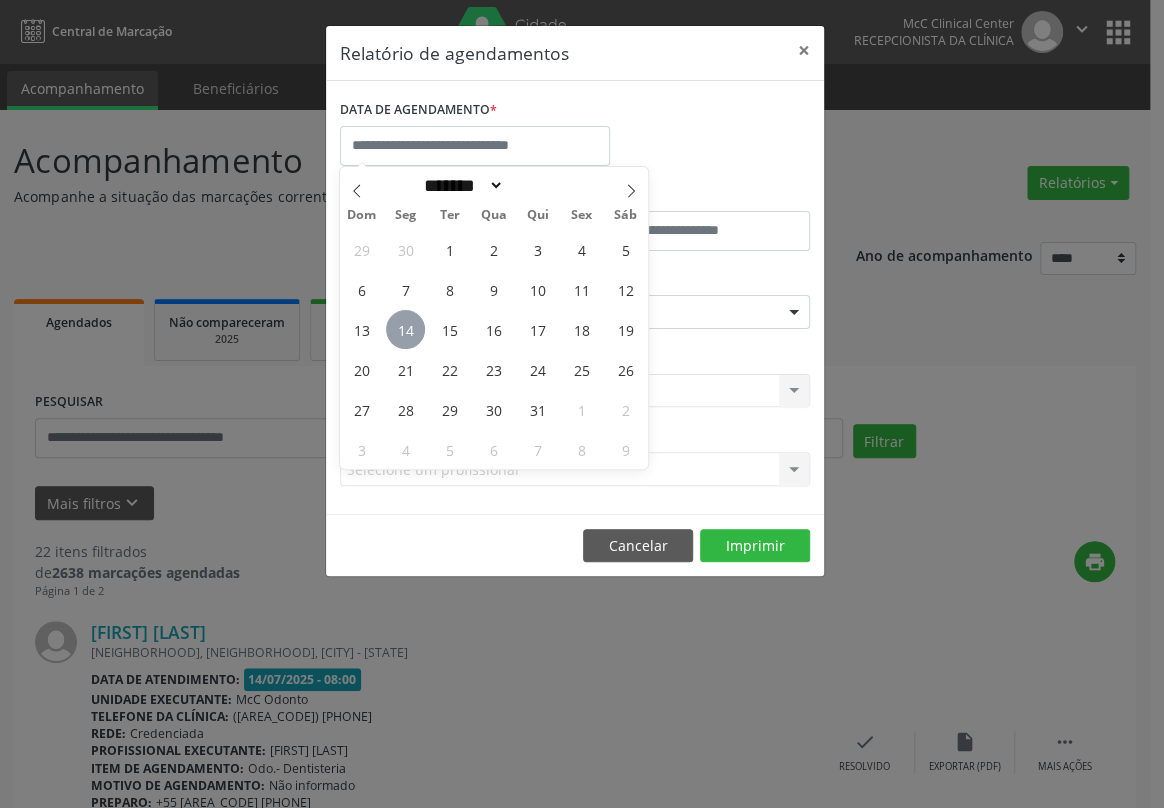 click on "14" at bounding box center (405, 329) 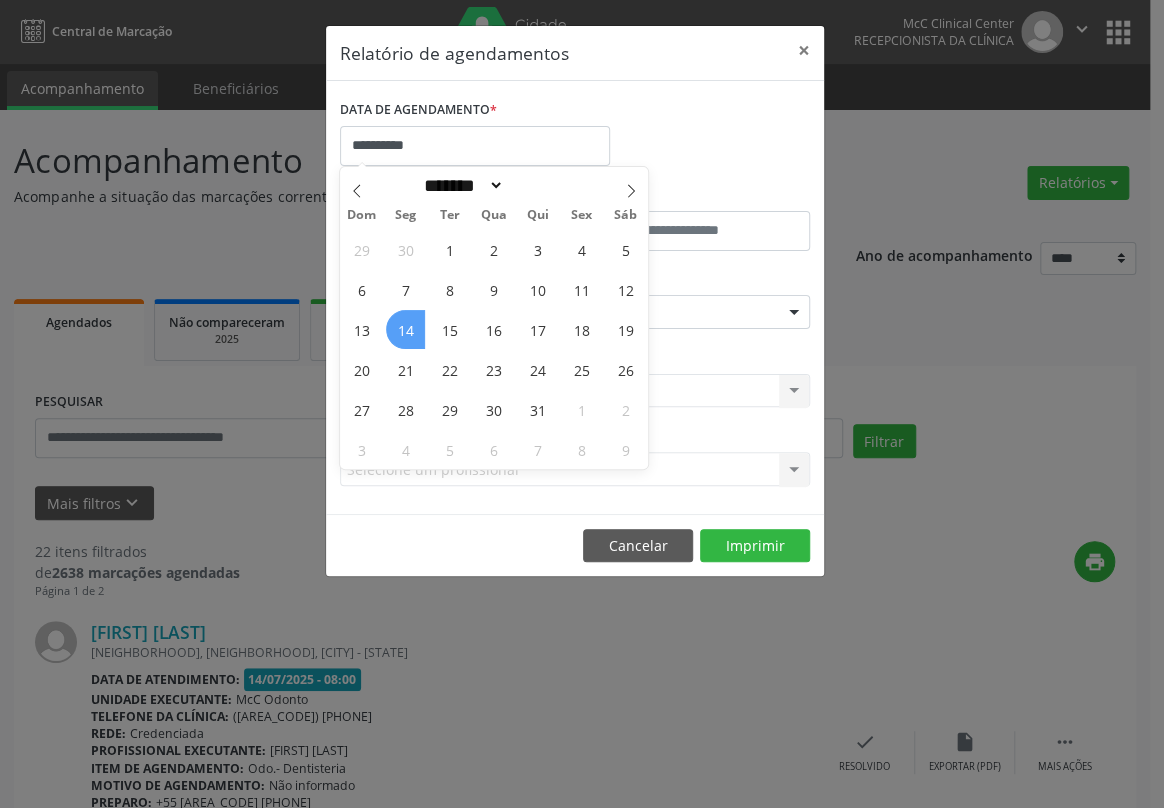 click on "14" at bounding box center (405, 329) 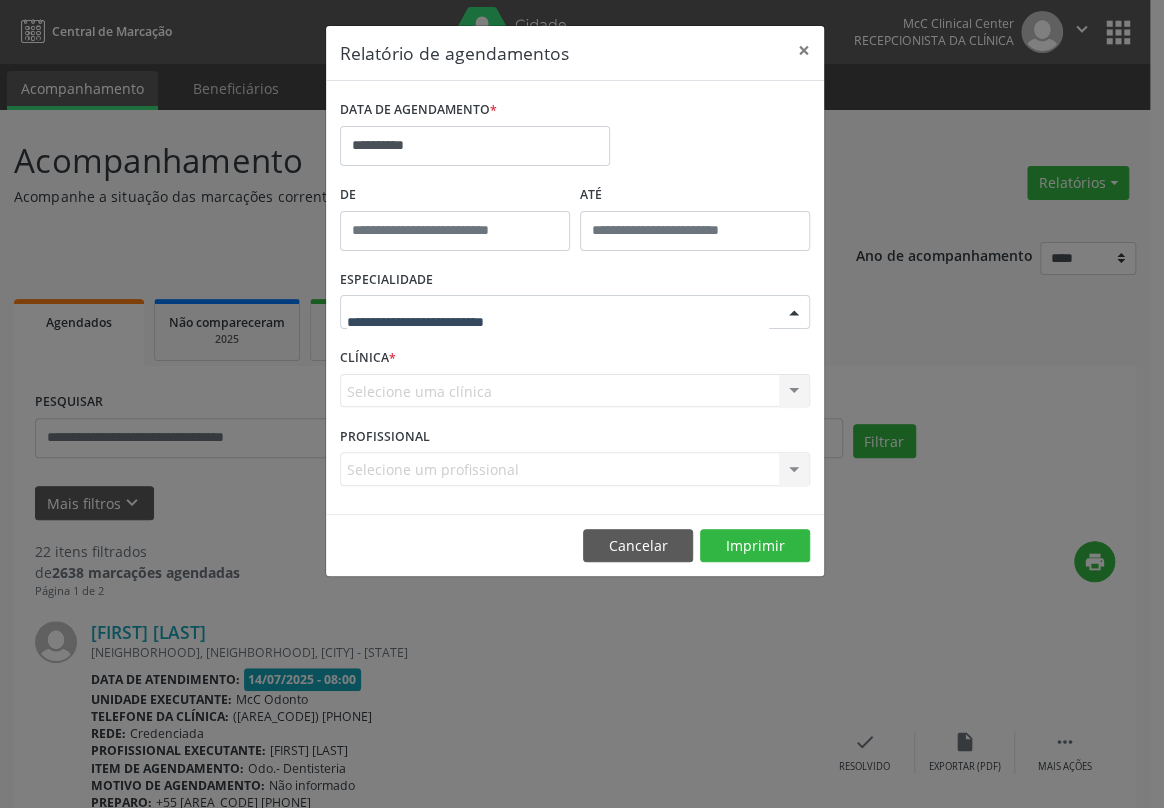 click at bounding box center [575, 312] 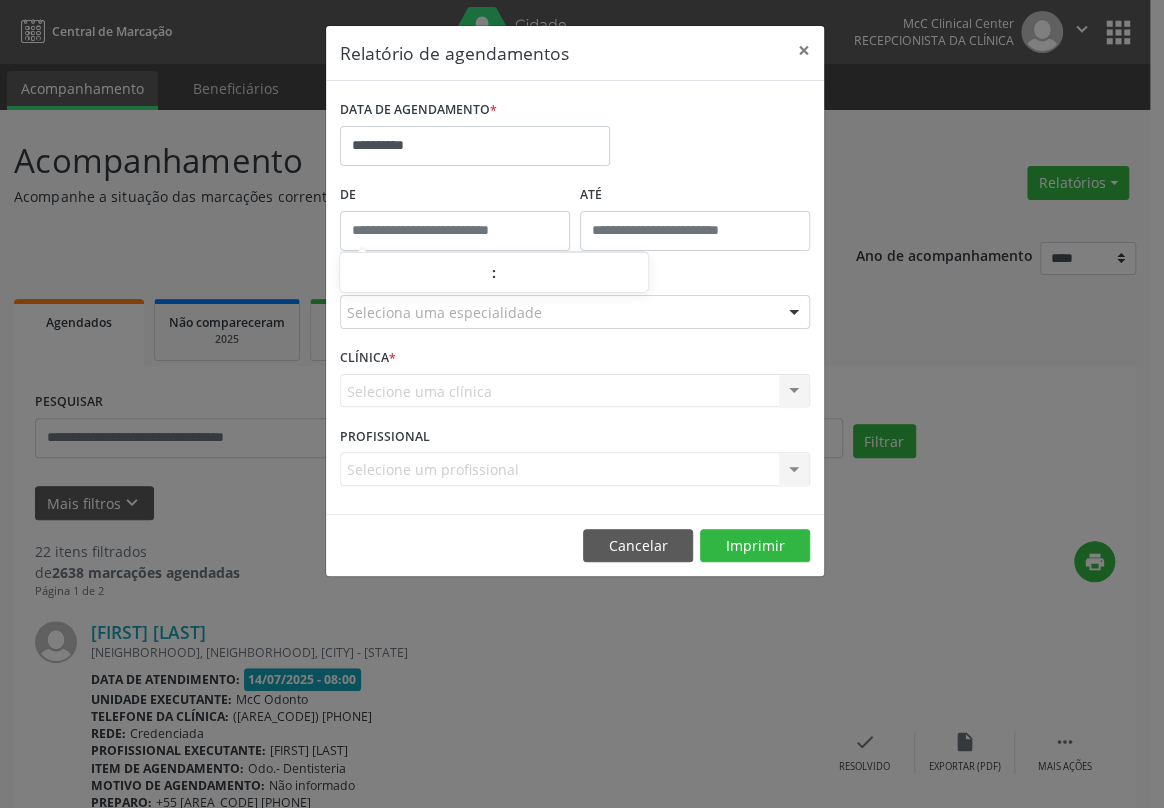 click at bounding box center (455, 231) 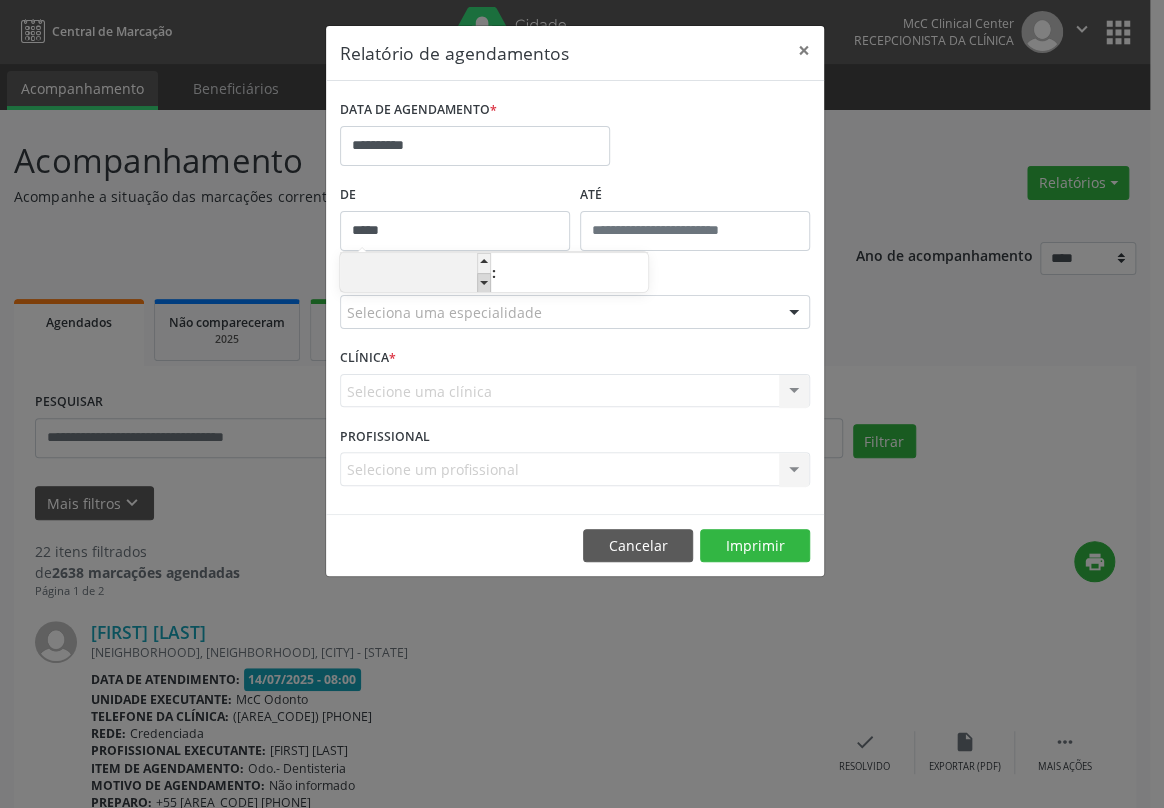 click at bounding box center (484, 283) 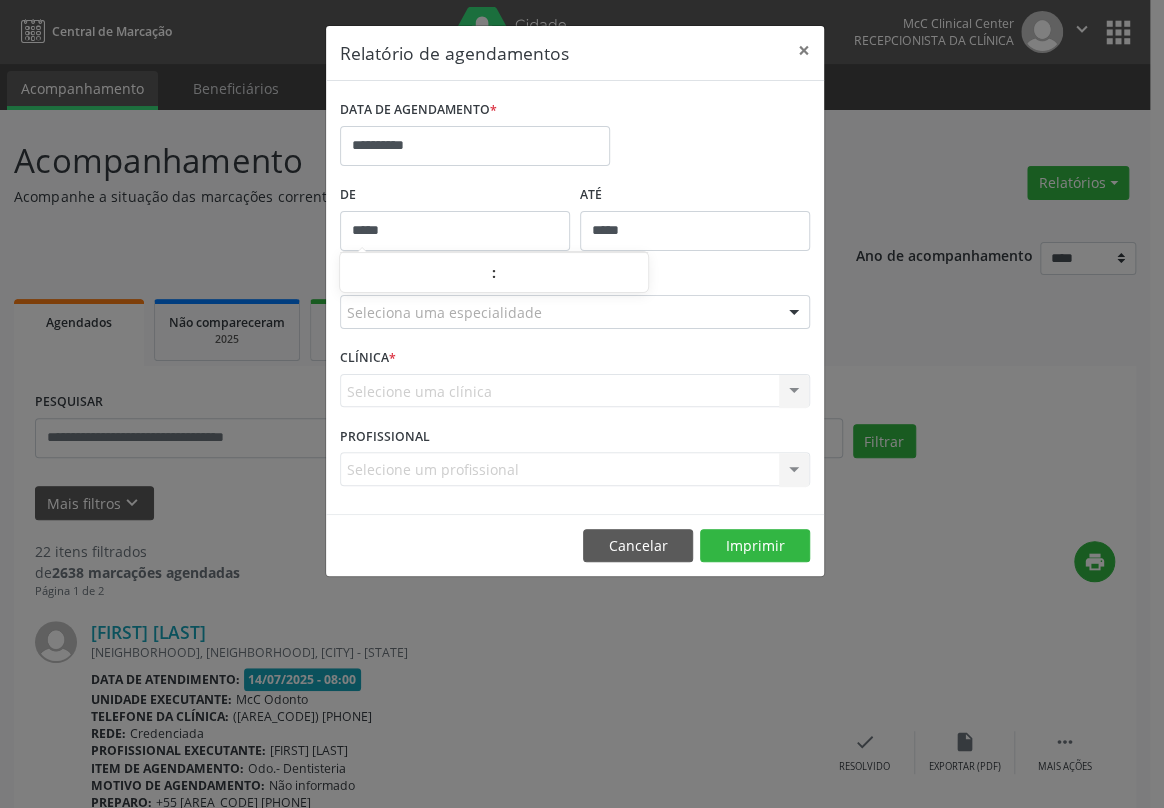 click on "*****" at bounding box center [695, 231] 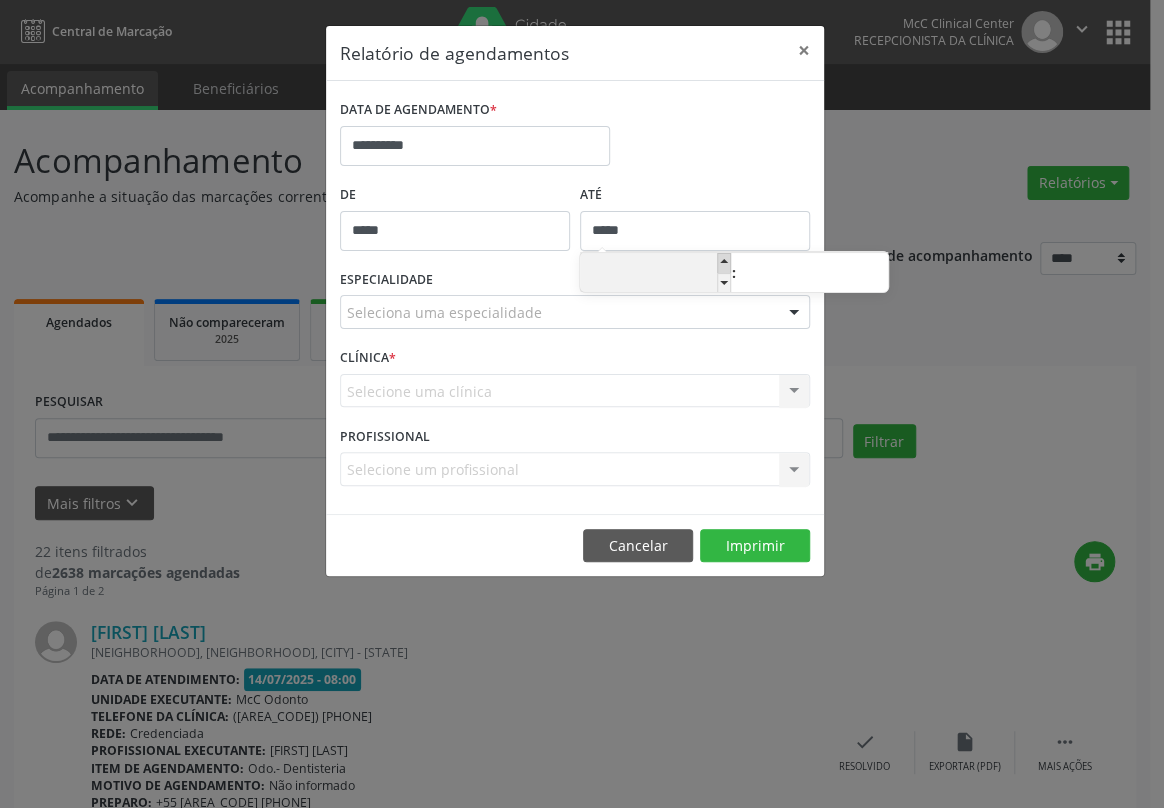 click at bounding box center [724, 263] 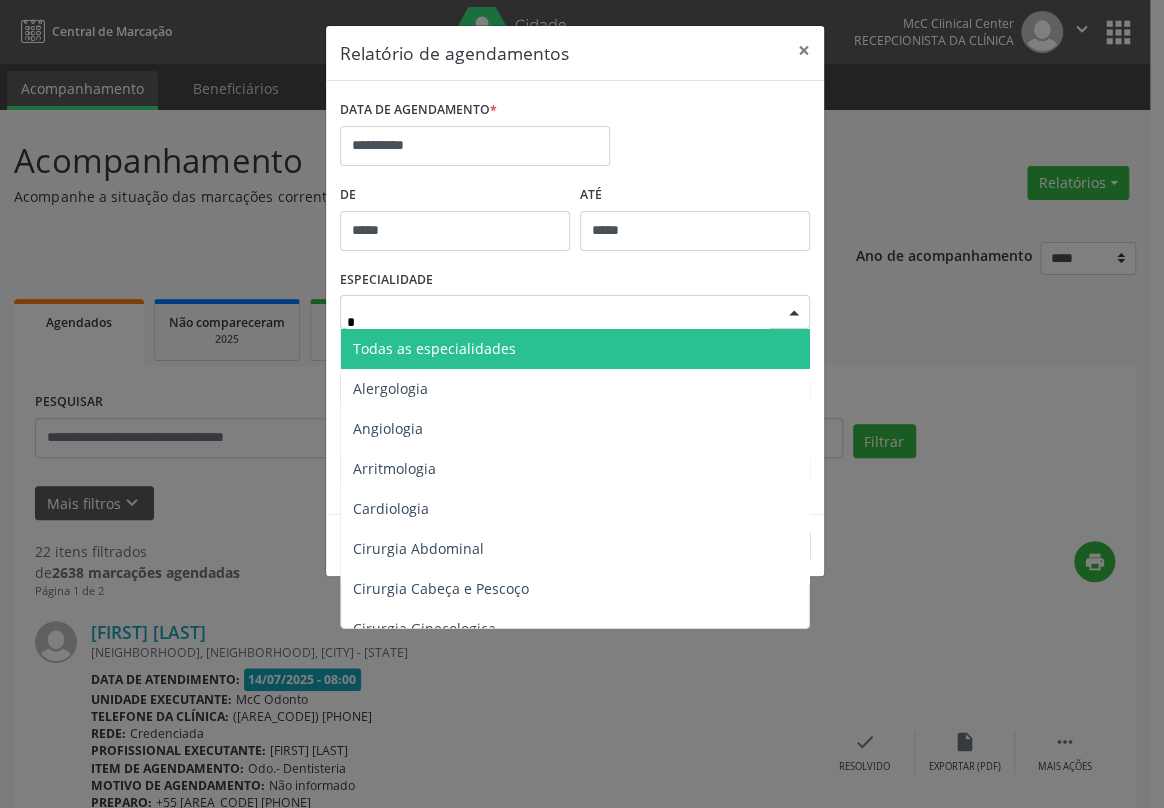type on "**" 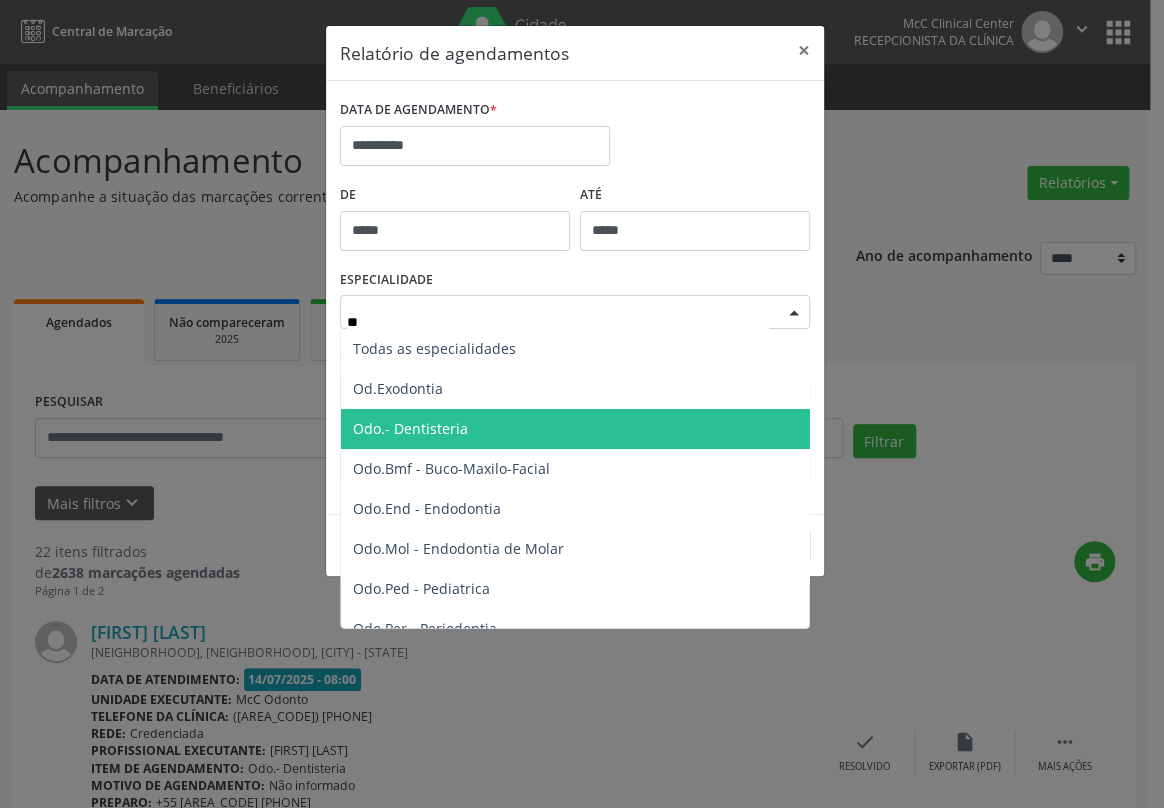 click on "Odo.- Dentisteria" at bounding box center (410, 428) 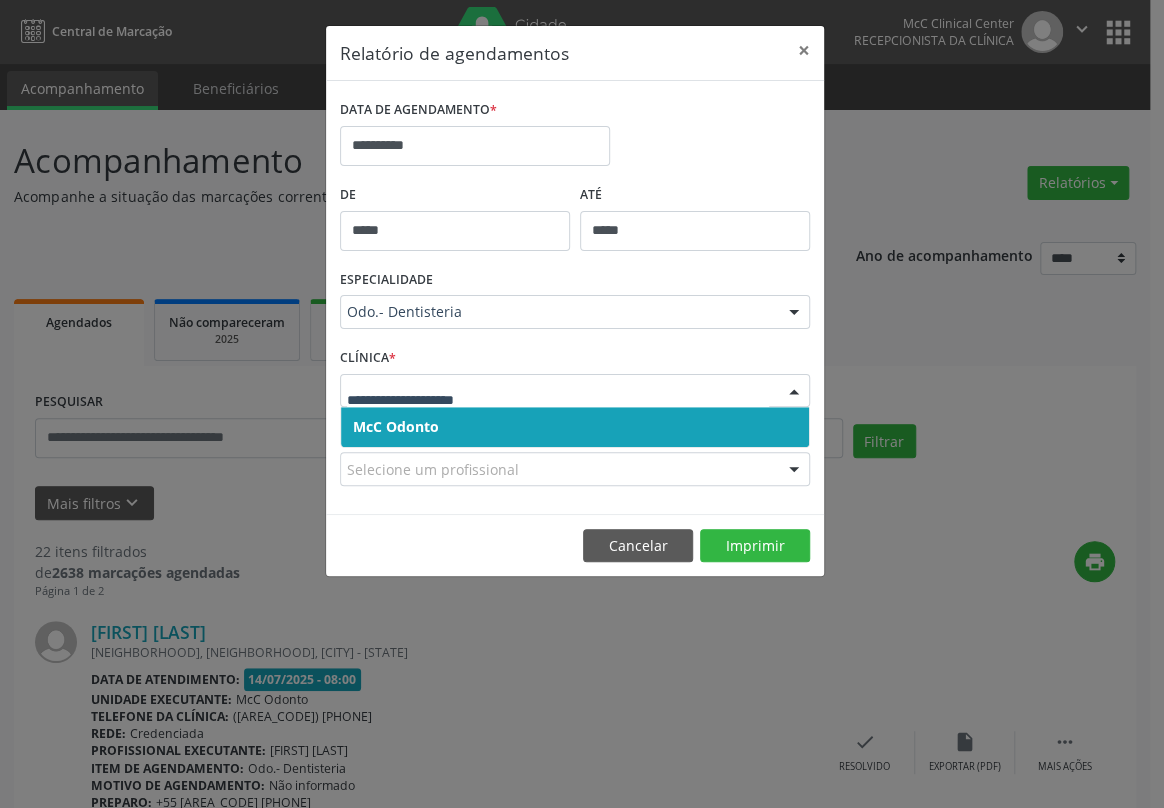 click on "McC Odonto" at bounding box center (396, 426) 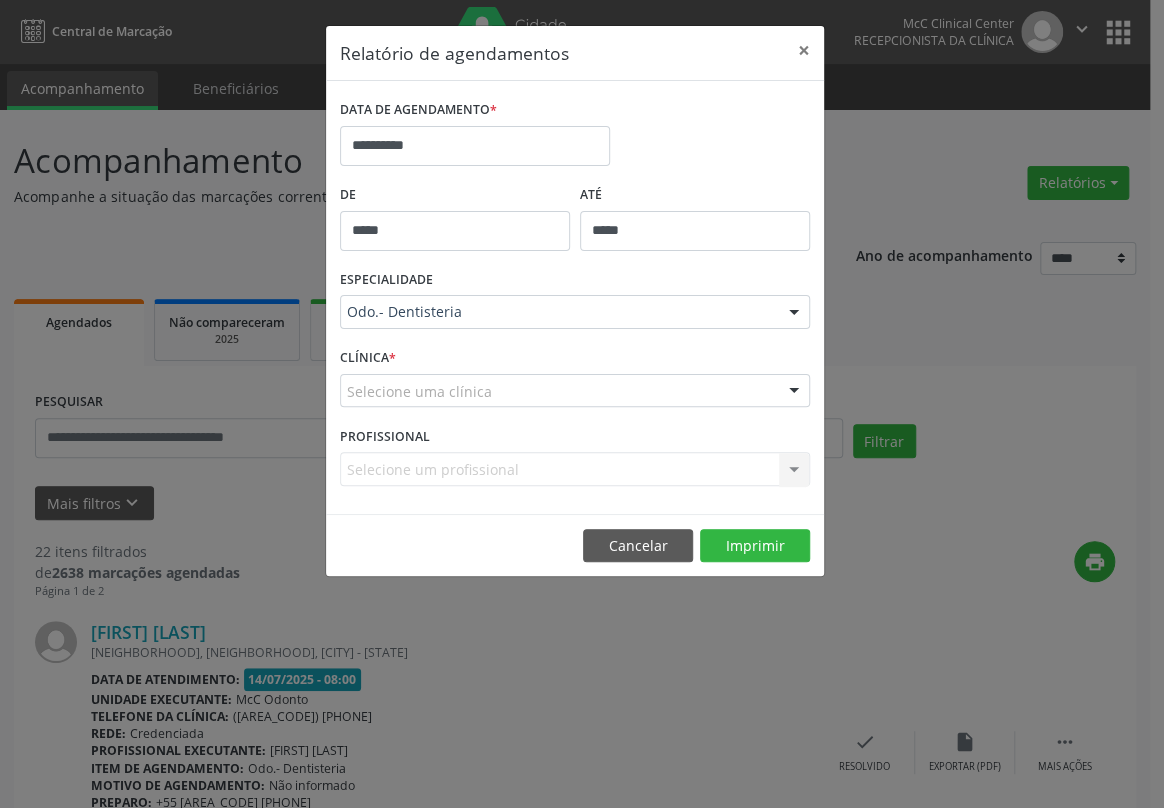 click on "**********" at bounding box center [575, 297] 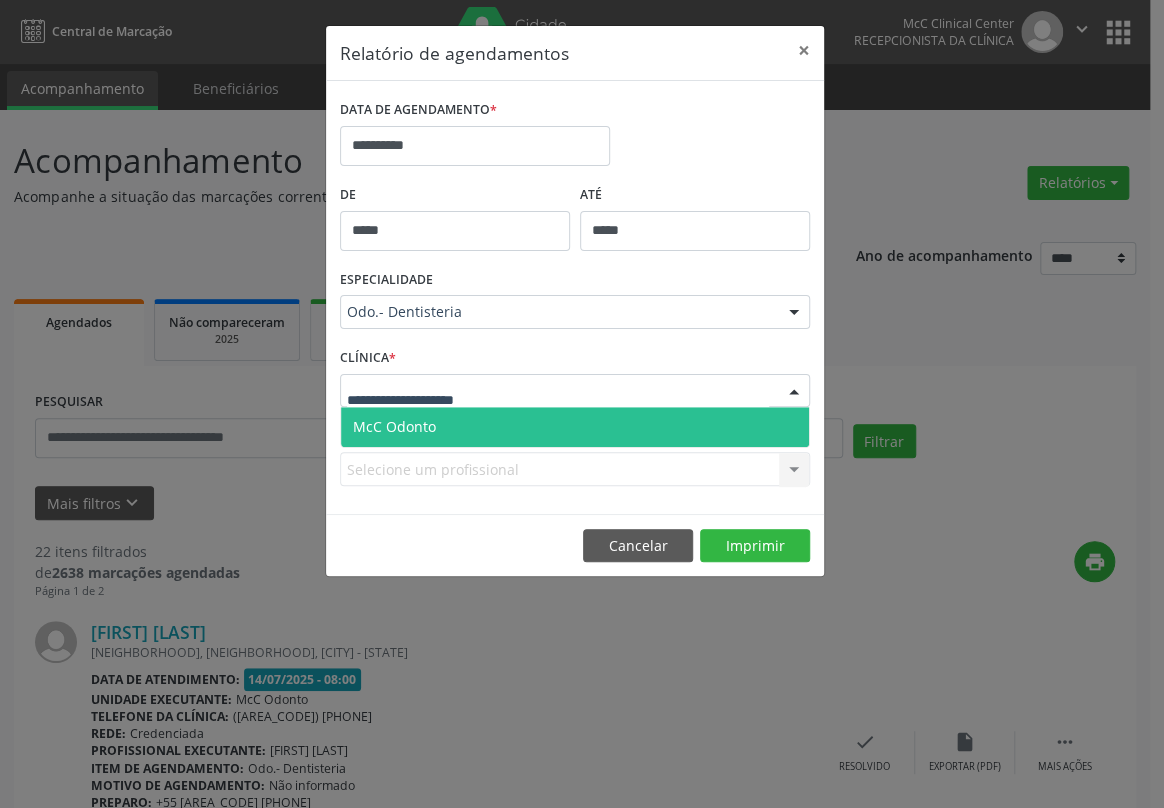 click on "McC Odonto" at bounding box center [394, 426] 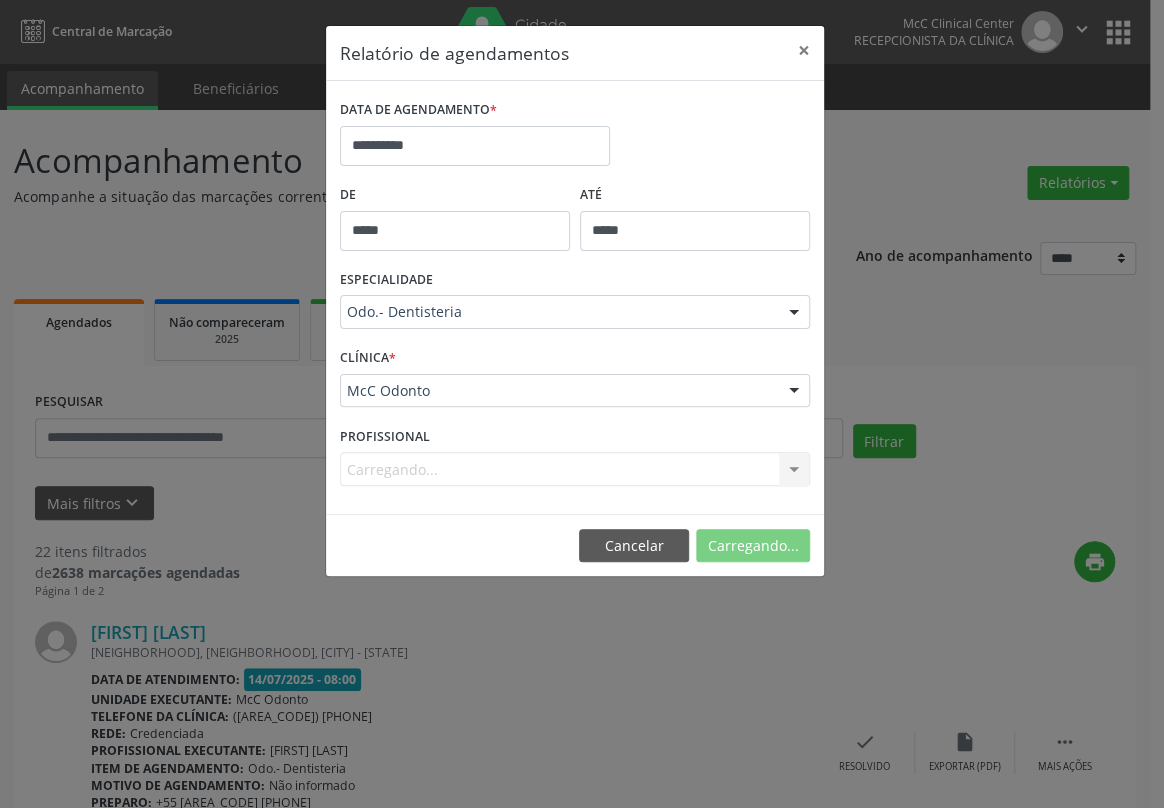 click on "McC Odonto" at bounding box center [396, 426] 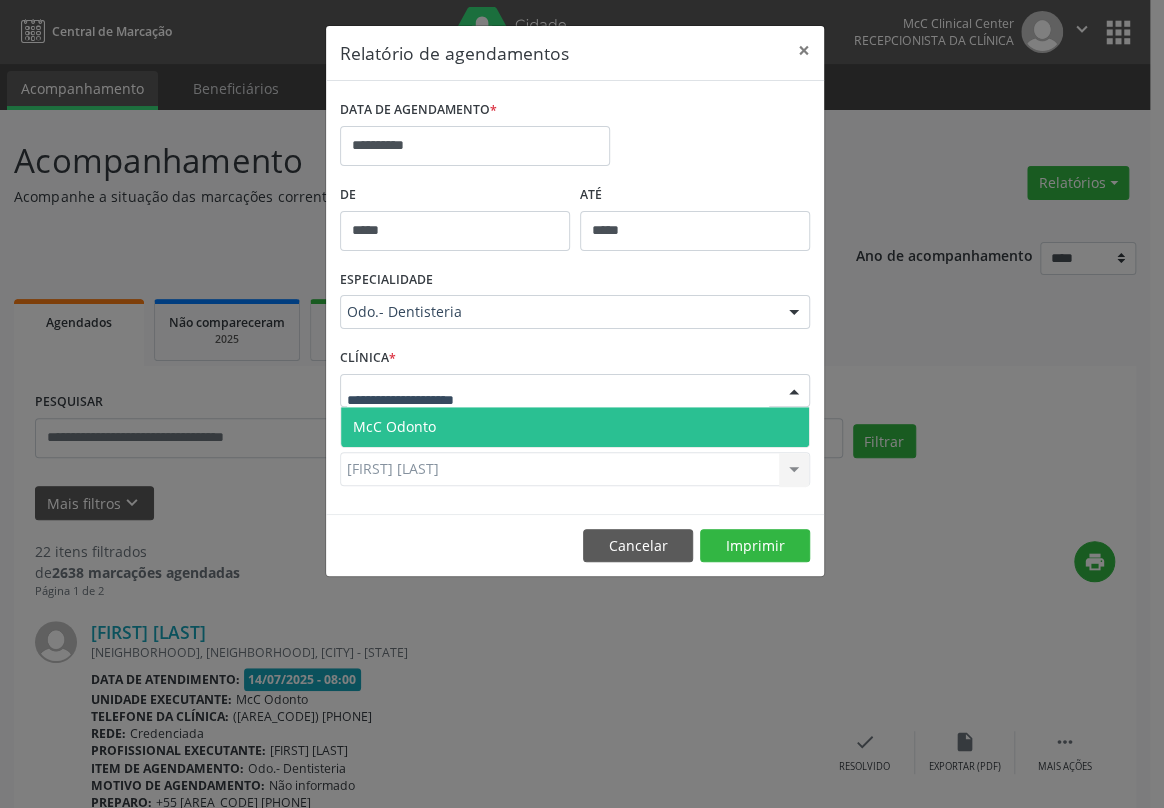 click on "McC Odonto" at bounding box center [394, 426] 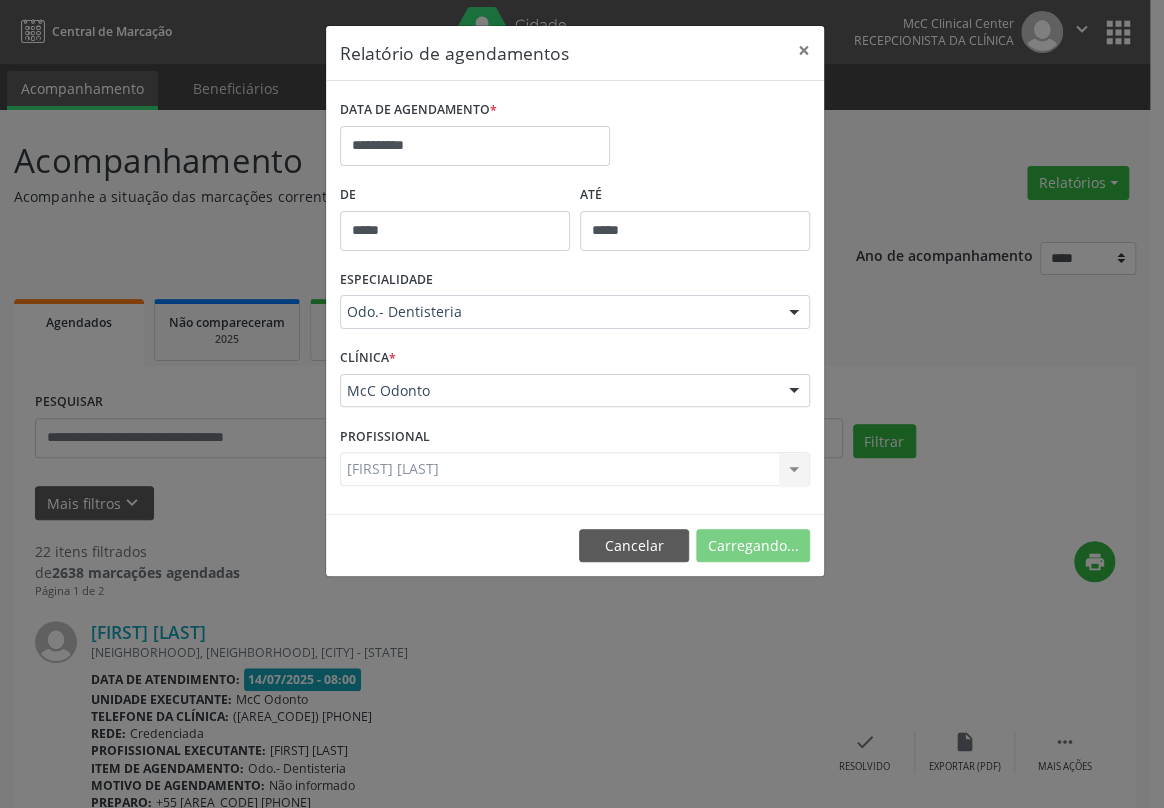 click on "CLÍNICA
*
McC Odonto         McC Odonto
Nenhum resultado encontrado para: "   "
Não há nenhuma opção para ser exibida." at bounding box center (575, 382) 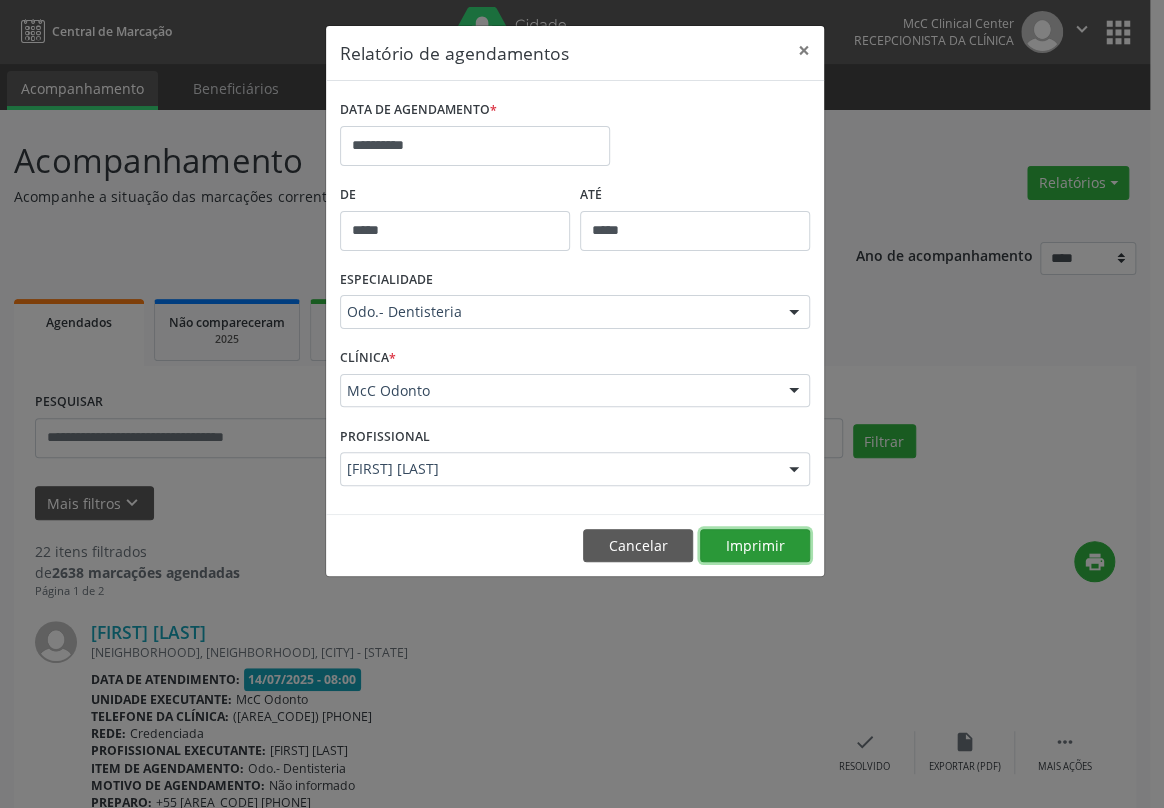 click on "Imprimir" at bounding box center (755, 546) 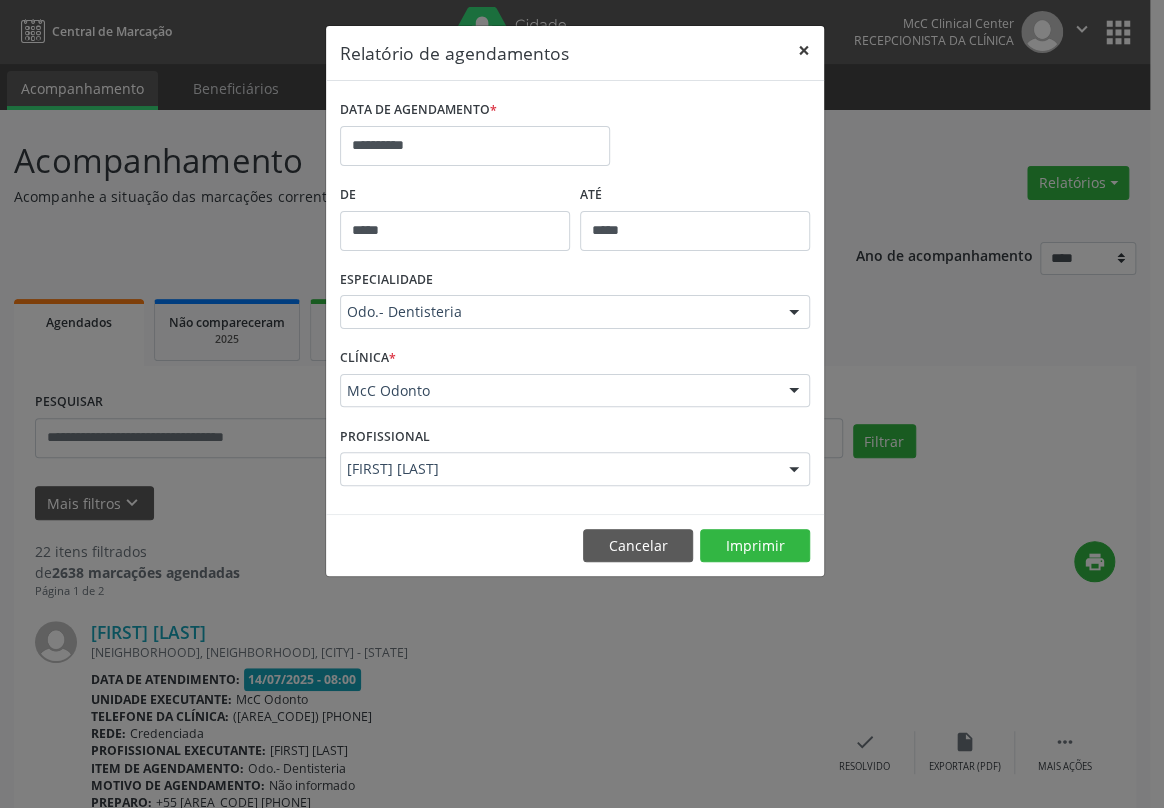 click on "×" at bounding box center [804, 50] 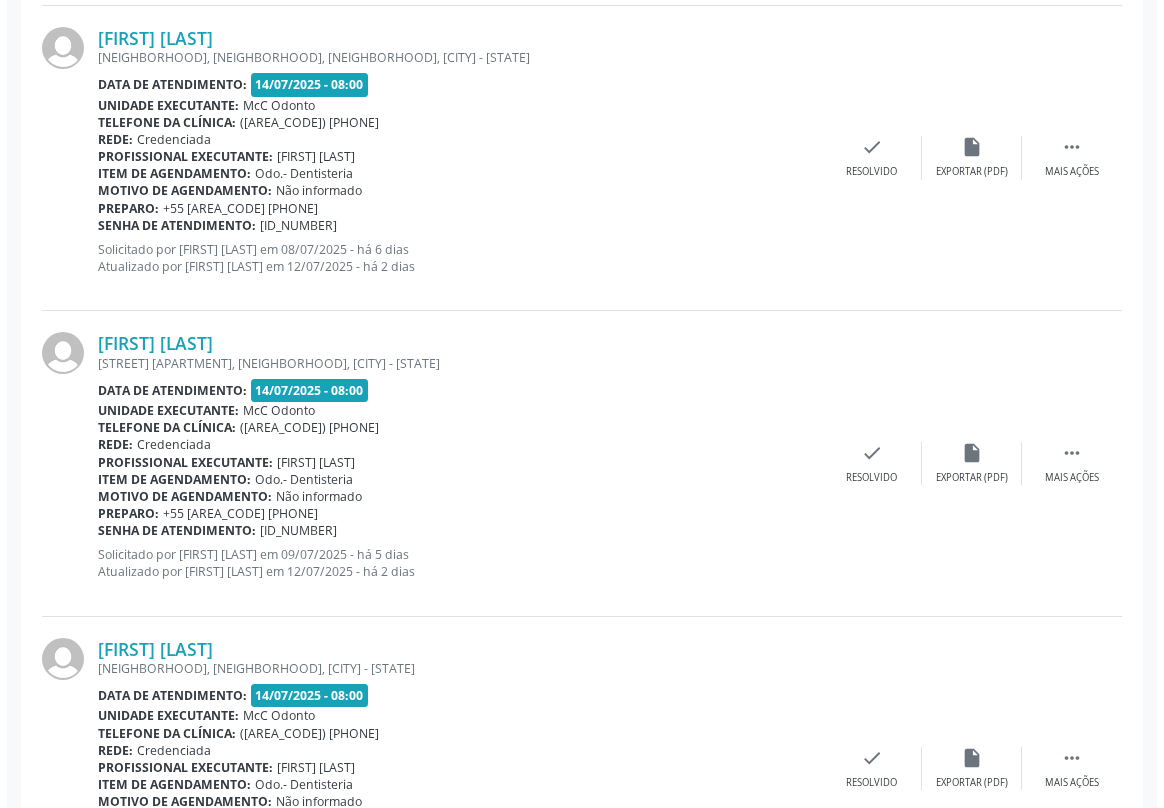 scroll, scrollTop: 1818, scrollLeft: 0, axis: vertical 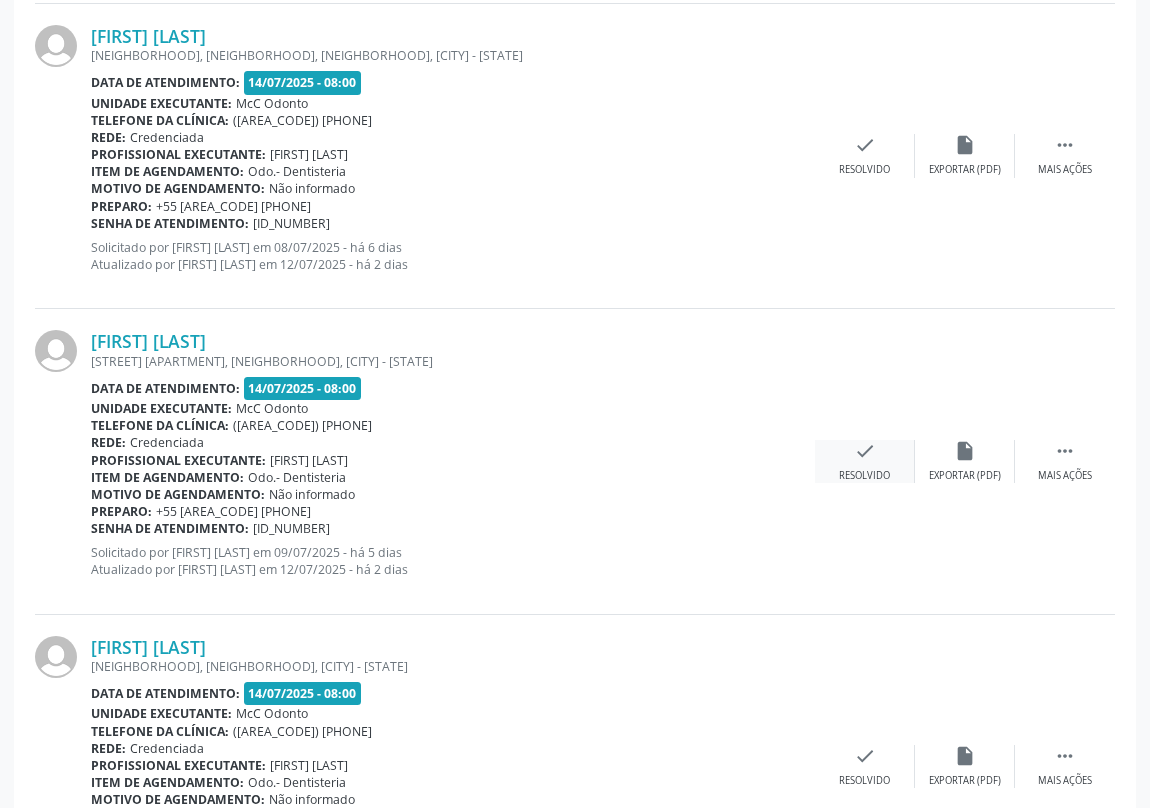 click on "check" at bounding box center [865, 451] 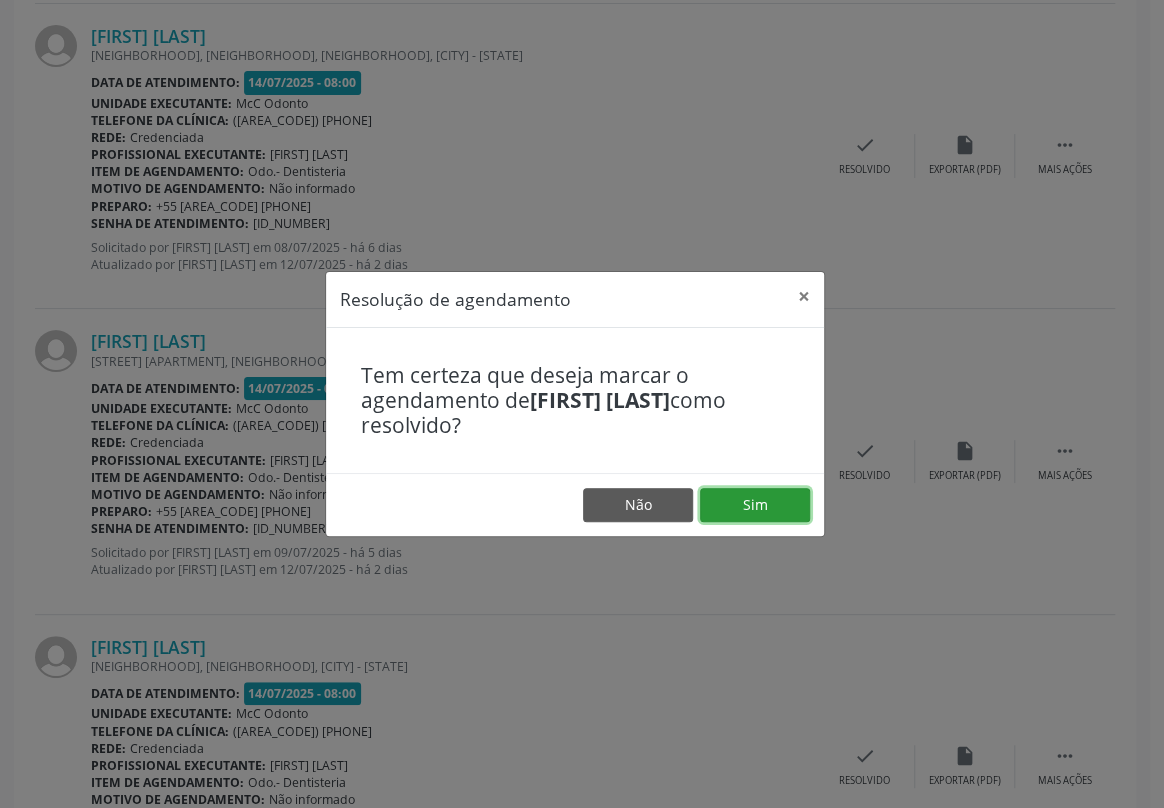 click on "Sim" at bounding box center [755, 505] 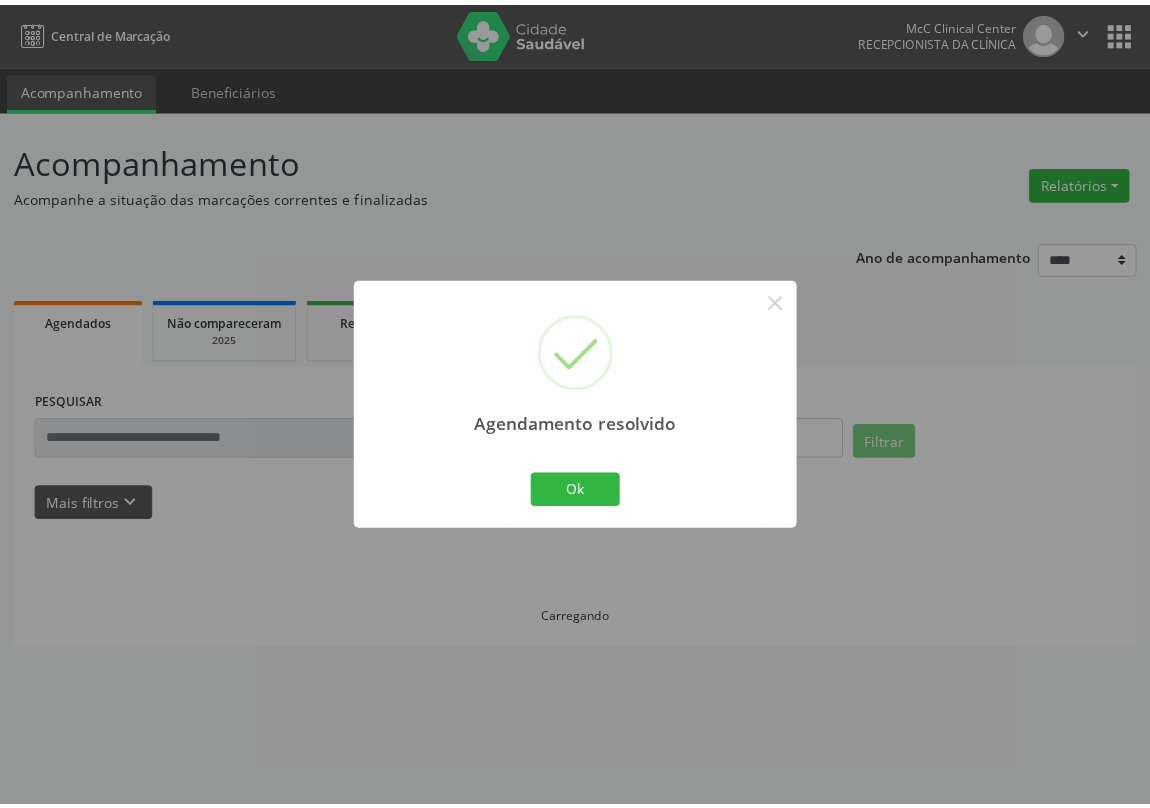 scroll, scrollTop: 0, scrollLeft: 0, axis: both 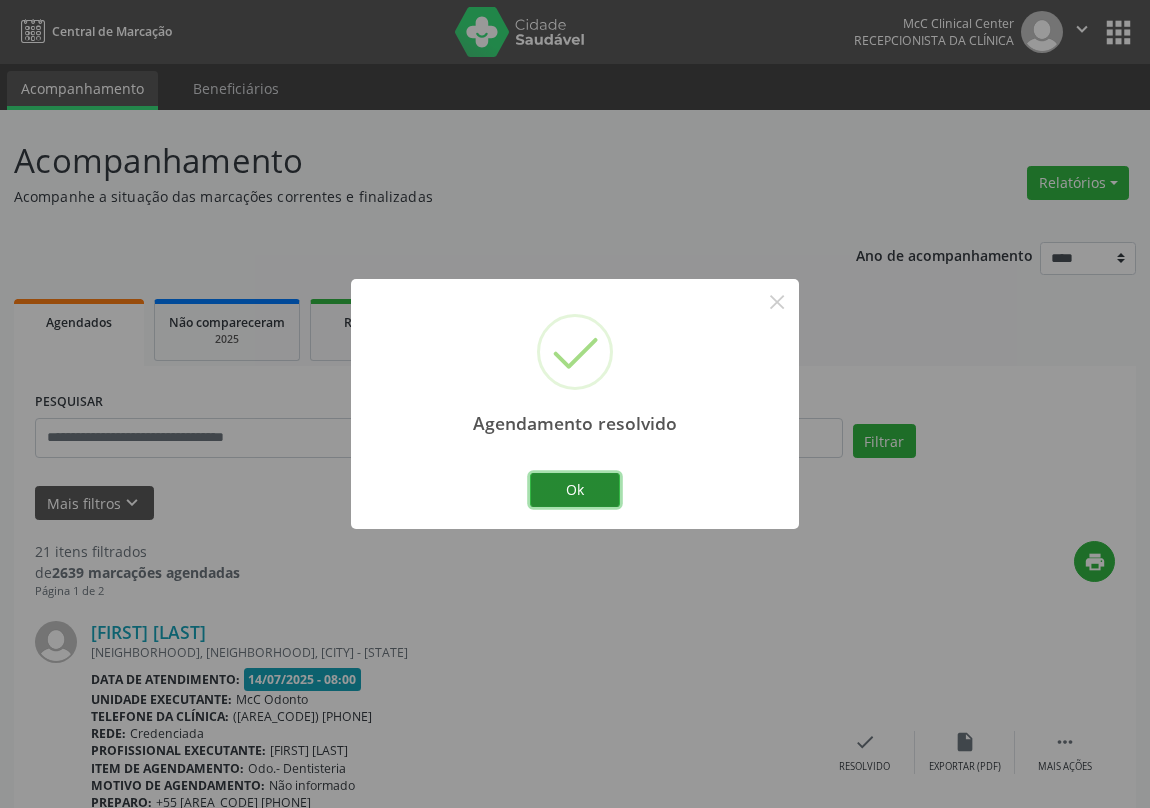 drag, startPoint x: 586, startPoint y: 488, endPoint x: 1052, endPoint y: 563, distance: 471.99683 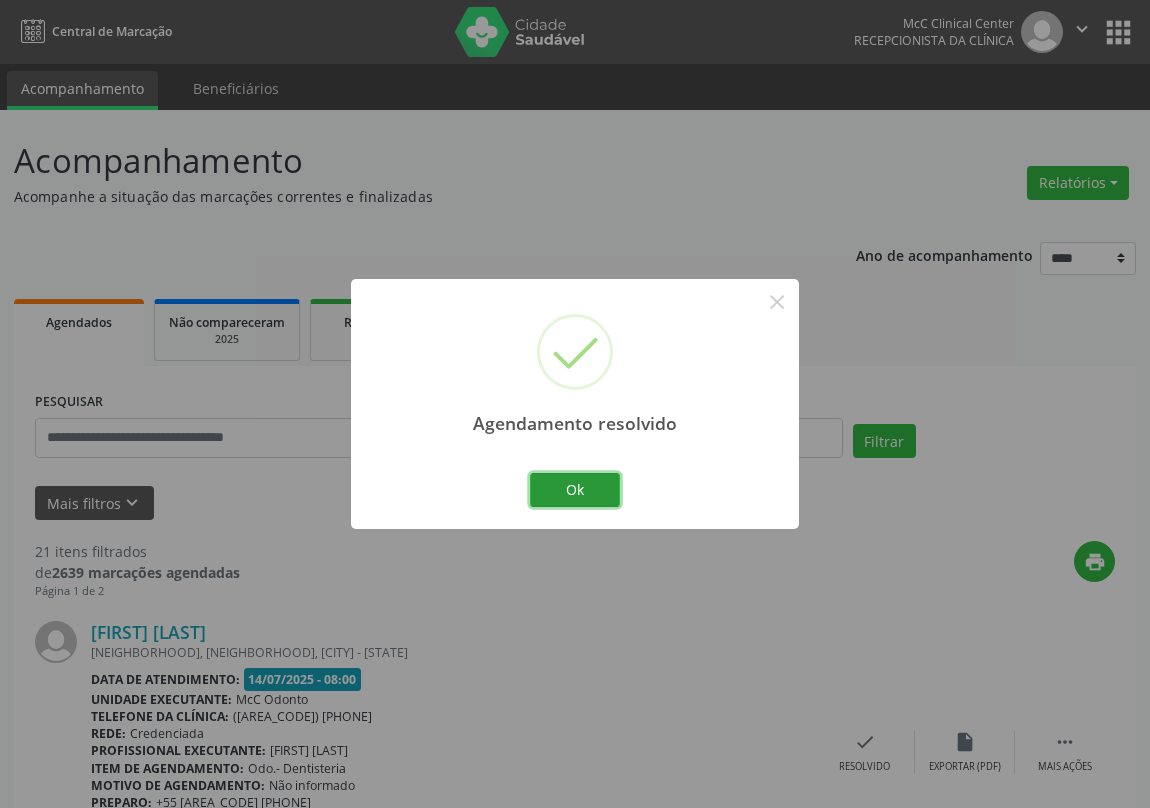 click on "Ok" at bounding box center (575, 490) 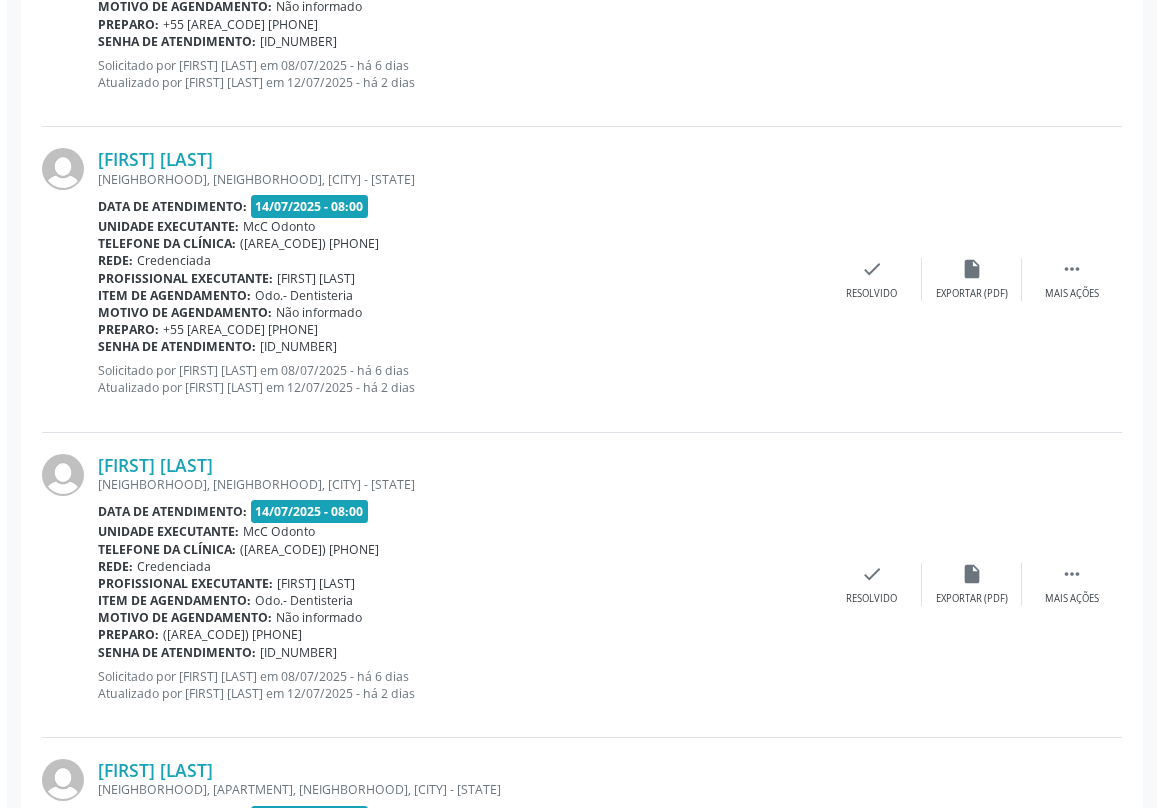 scroll, scrollTop: 2272, scrollLeft: 0, axis: vertical 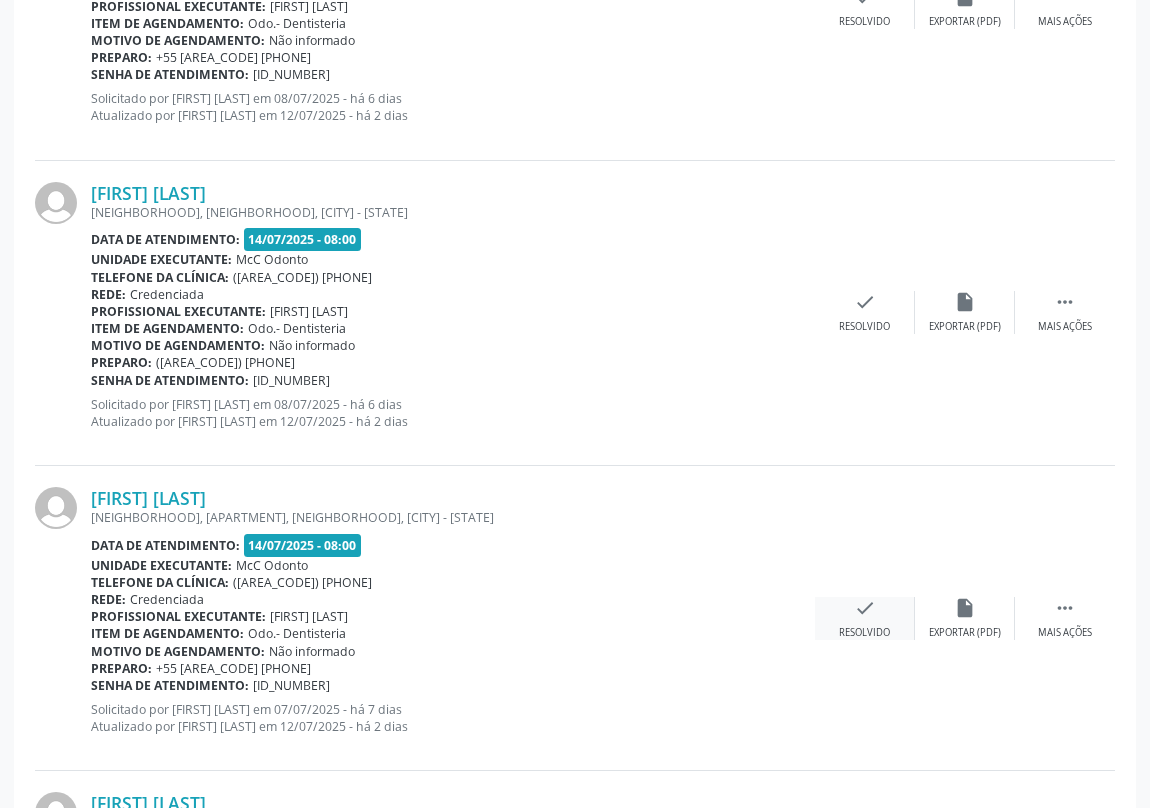 click on "check" at bounding box center [865, 608] 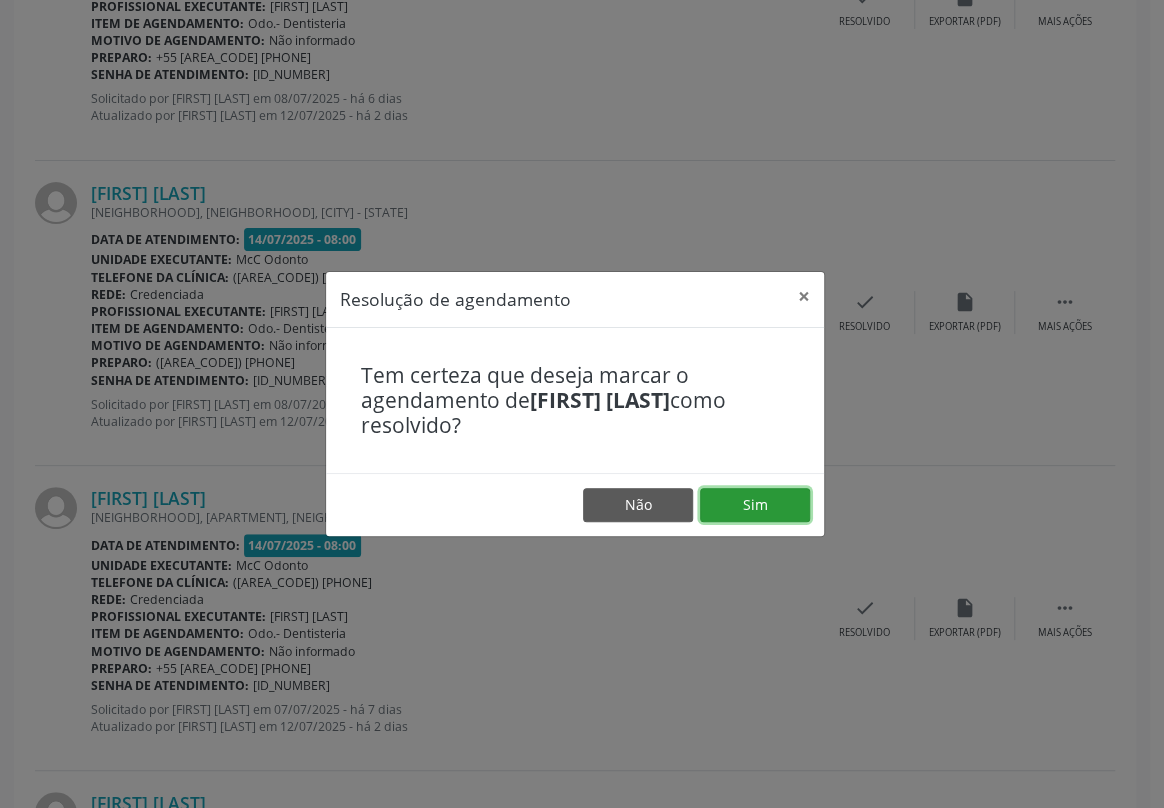 click on "Sim" at bounding box center (755, 505) 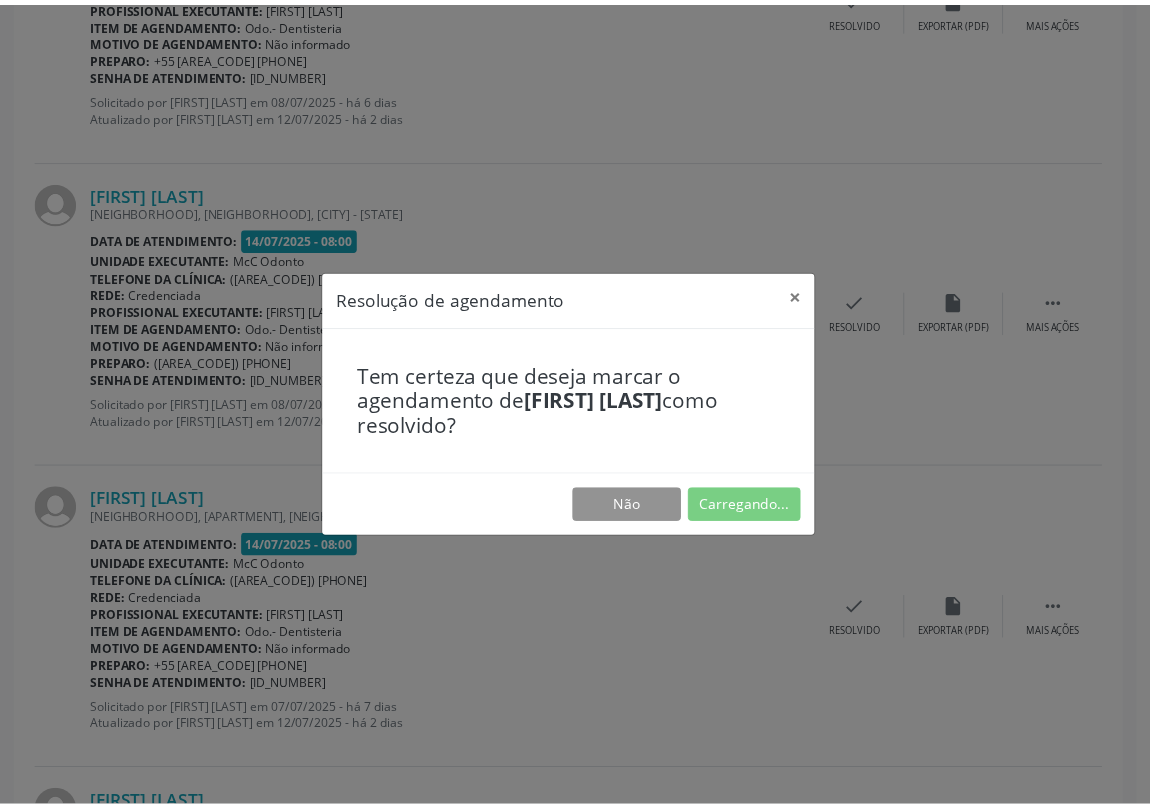 scroll, scrollTop: 0, scrollLeft: 0, axis: both 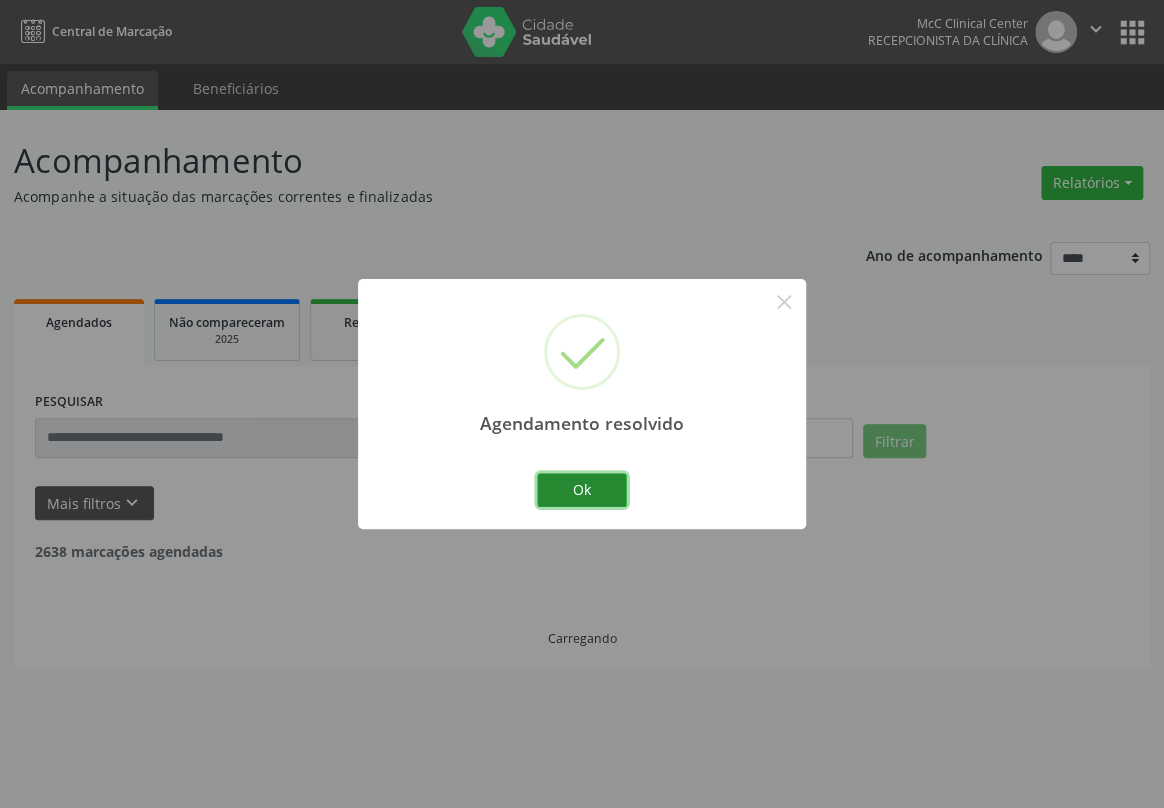 click on "Ok" at bounding box center (582, 490) 